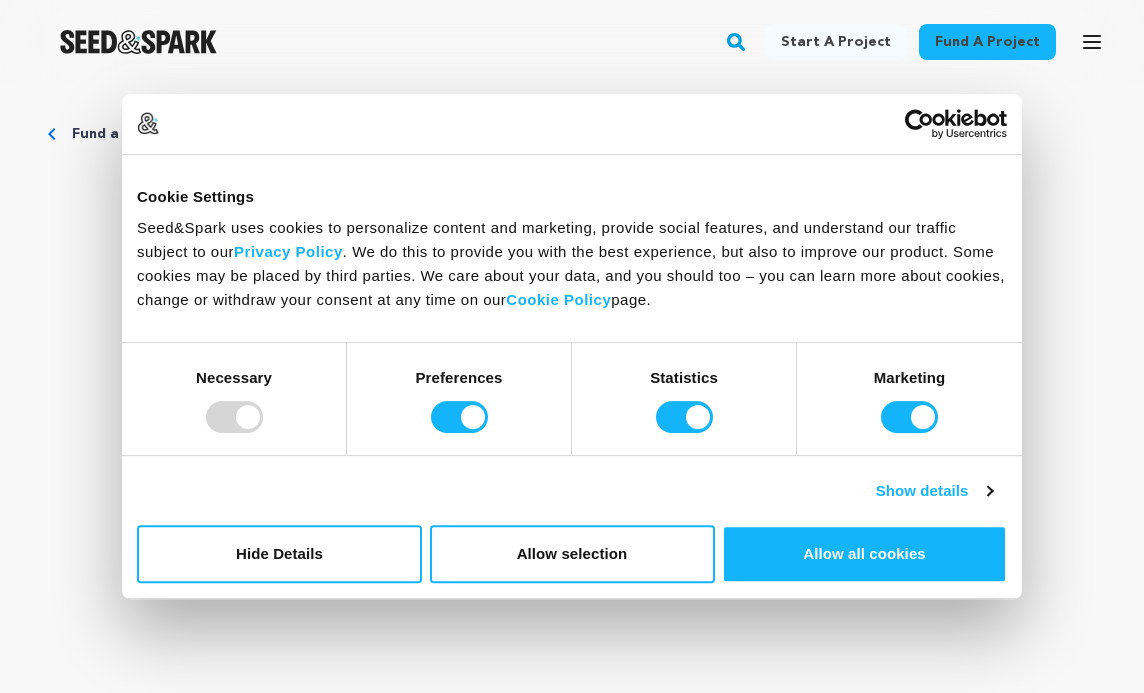 scroll, scrollTop: 0, scrollLeft: 0, axis: both 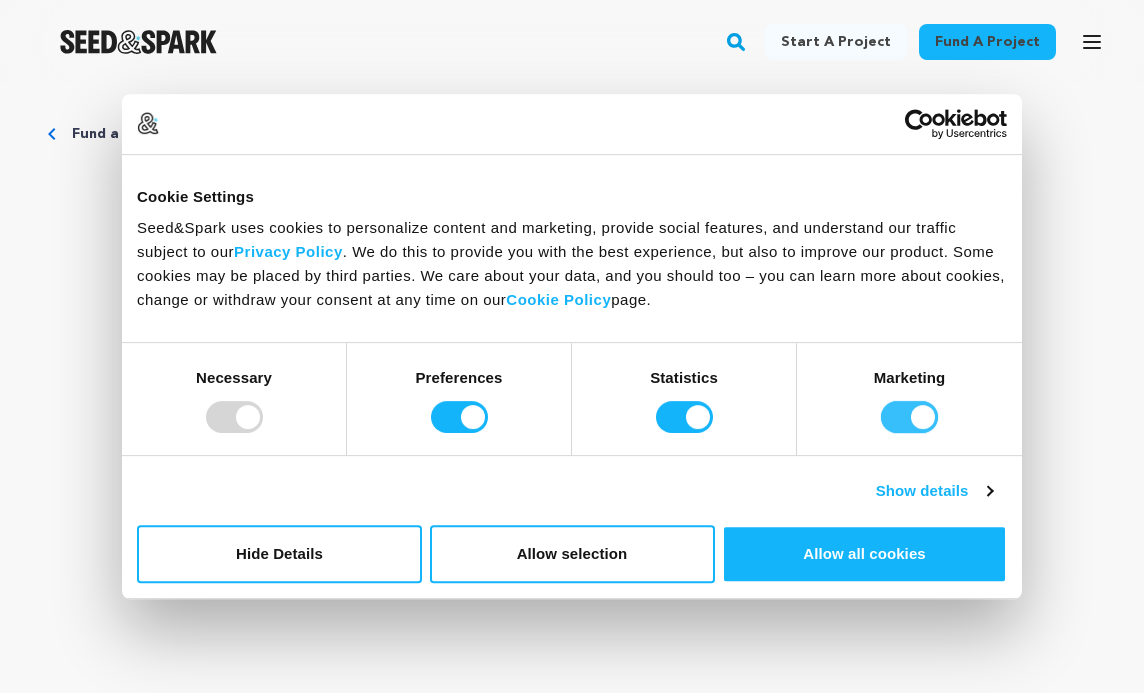 click on "Marketing" at bounding box center [909, 417] 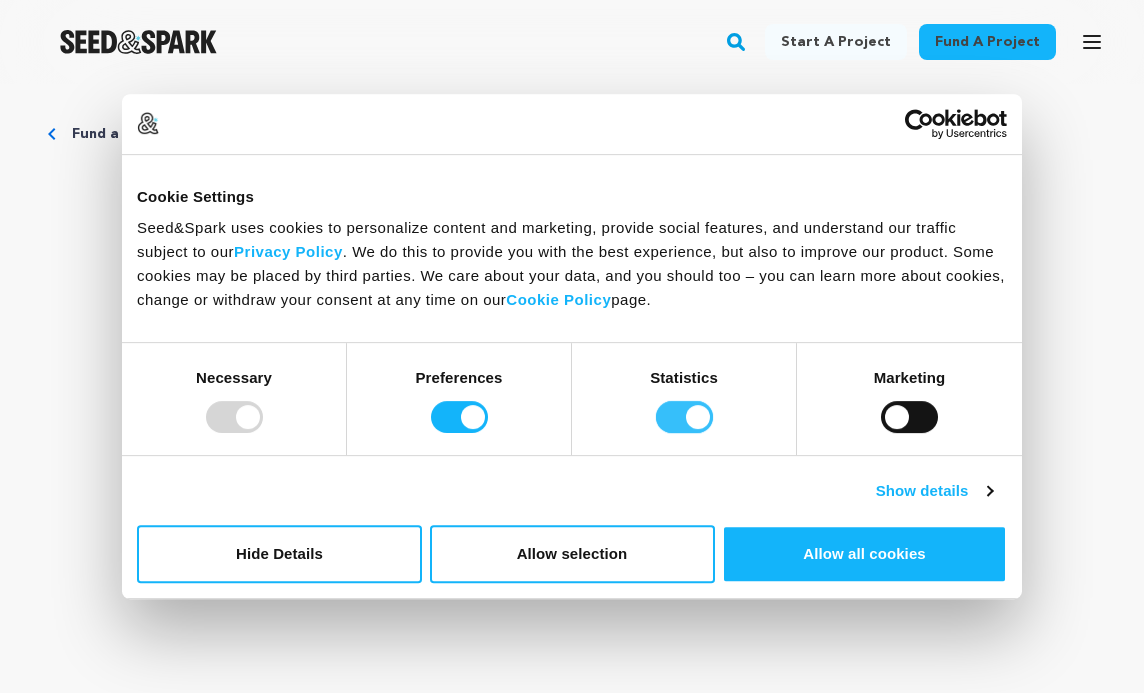 click on "Statistics" at bounding box center [684, 417] 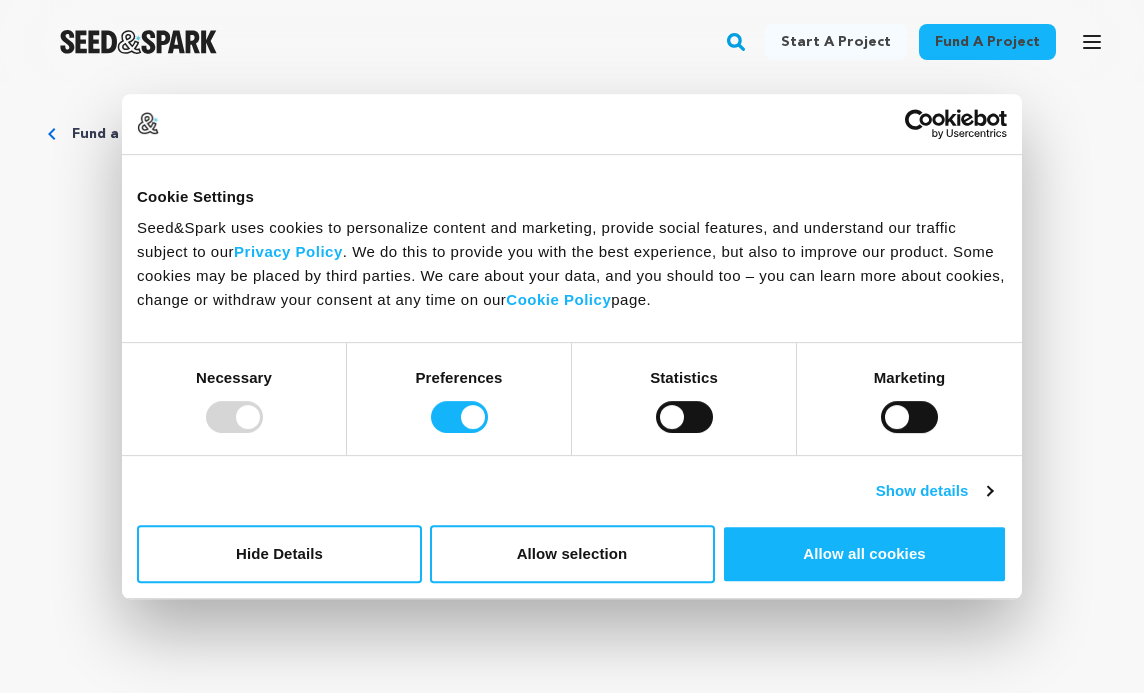 click at bounding box center [234, 417] 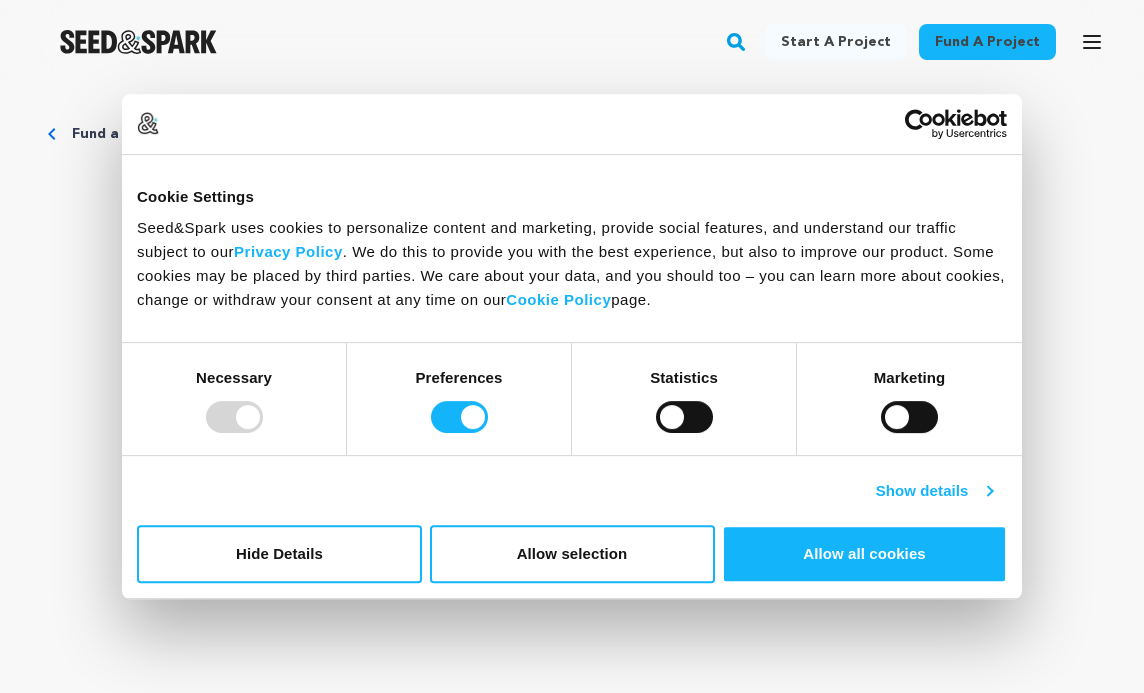click on "Show details" at bounding box center (934, 491) 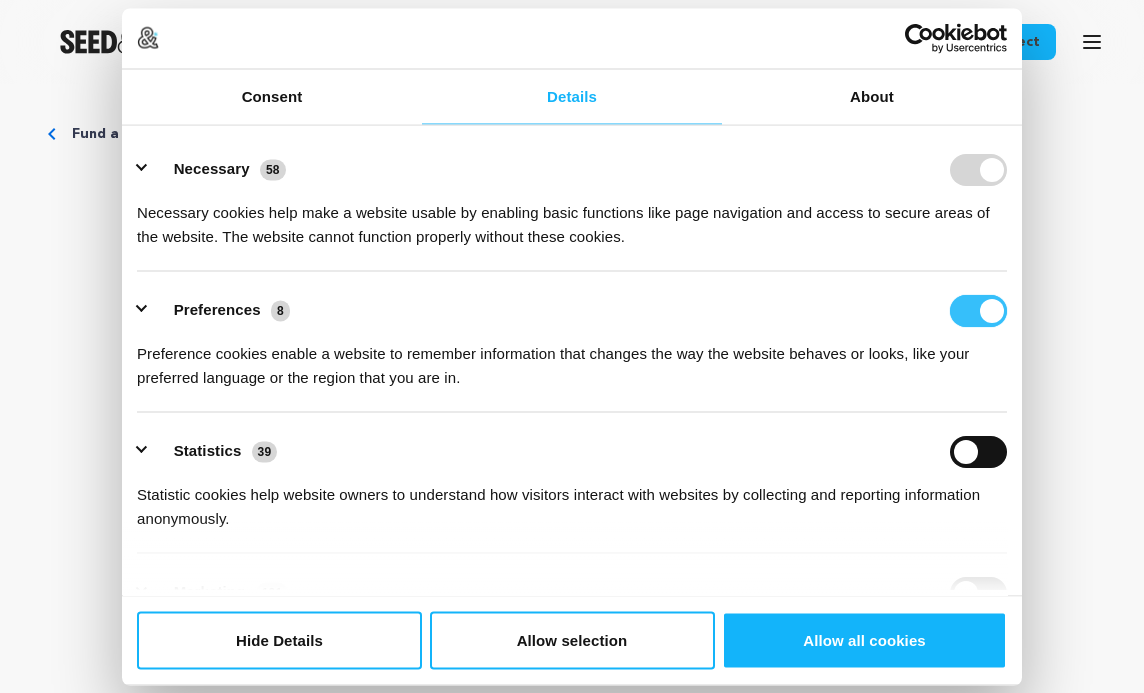 click on "Preferences" at bounding box center (978, 310) 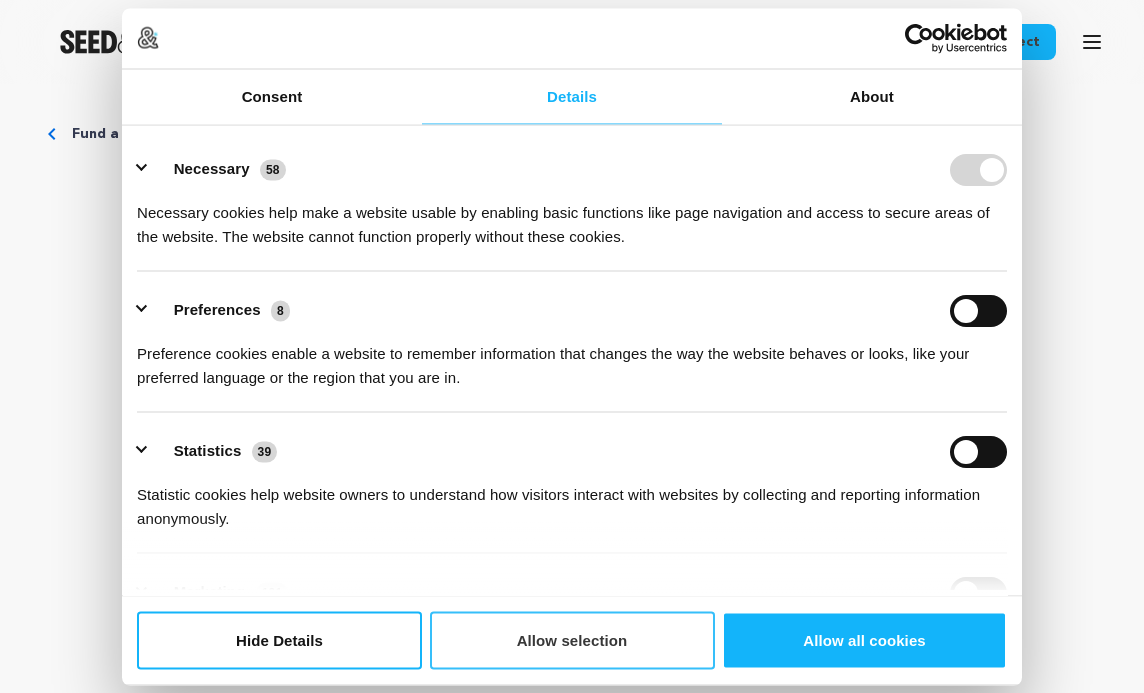 click on "Allow selection" at bounding box center [572, 640] 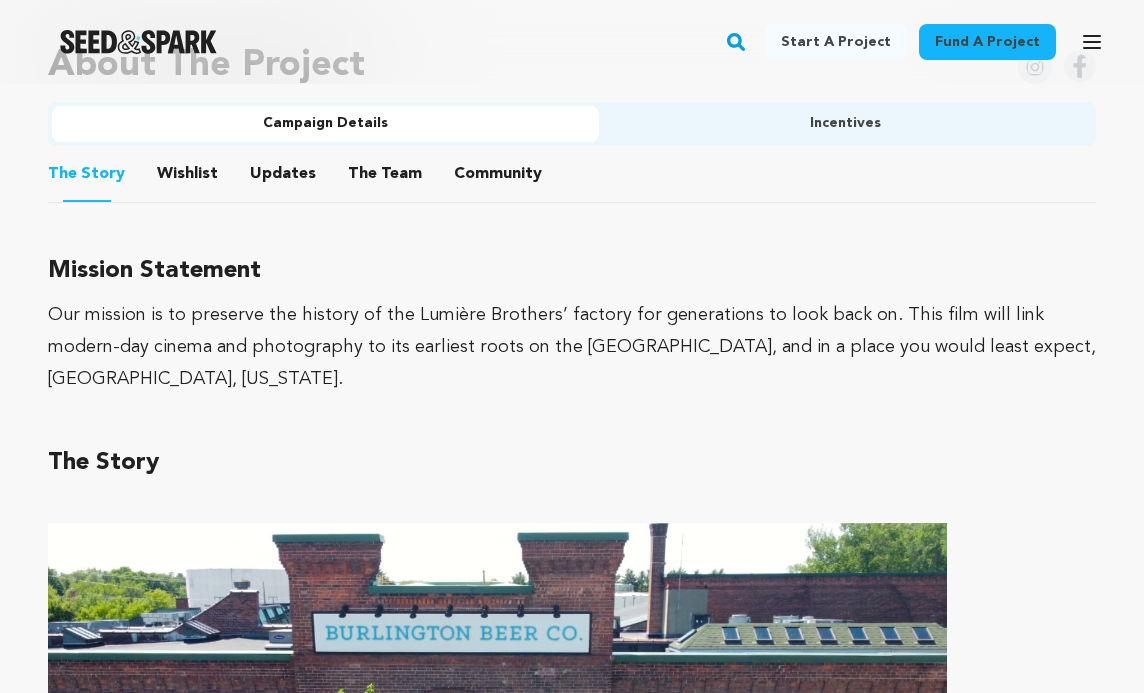 scroll, scrollTop: 1290, scrollLeft: 0, axis: vertical 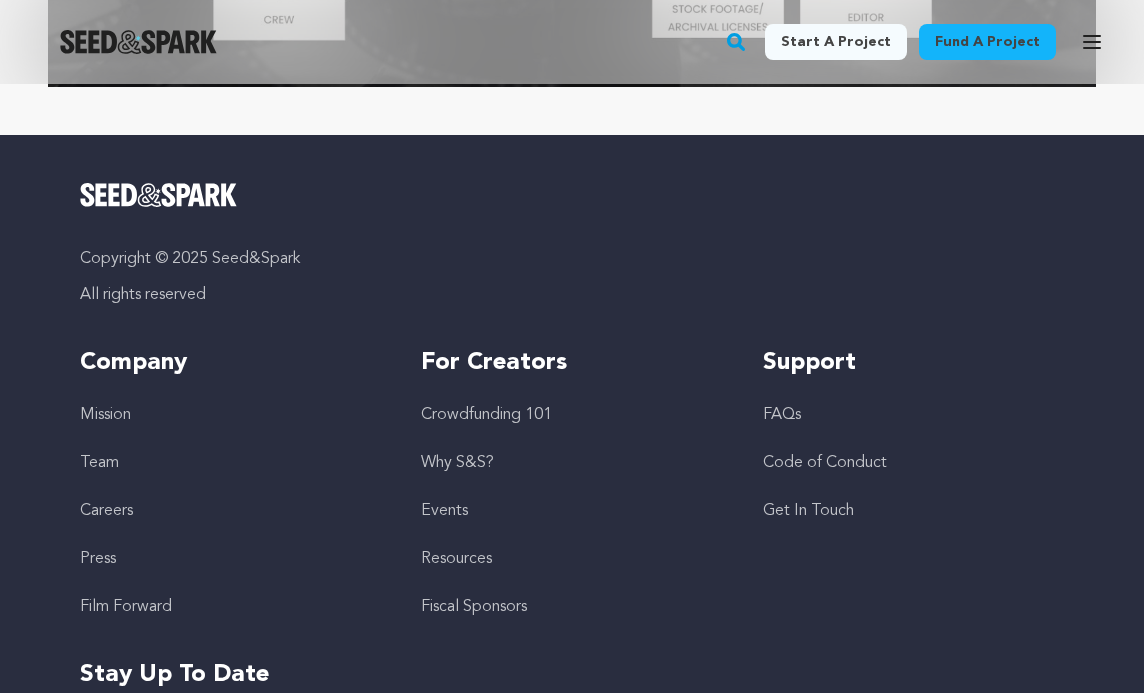 click on "Team" at bounding box center (99, 463) 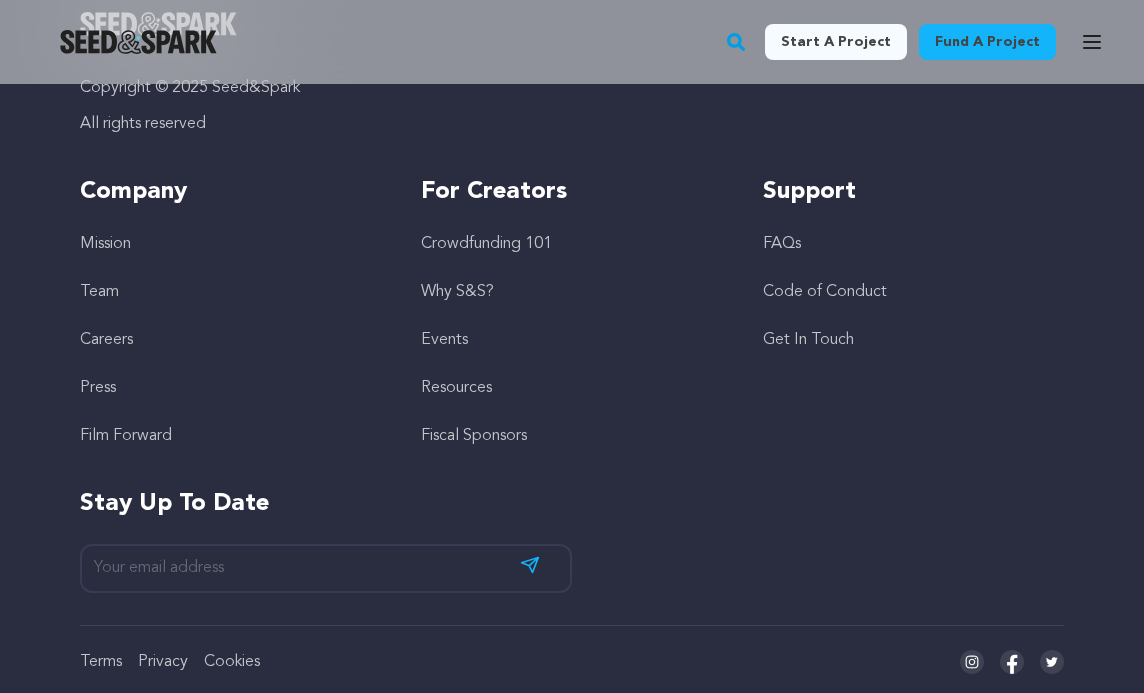 scroll, scrollTop: 4495, scrollLeft: 0, axis: vertical 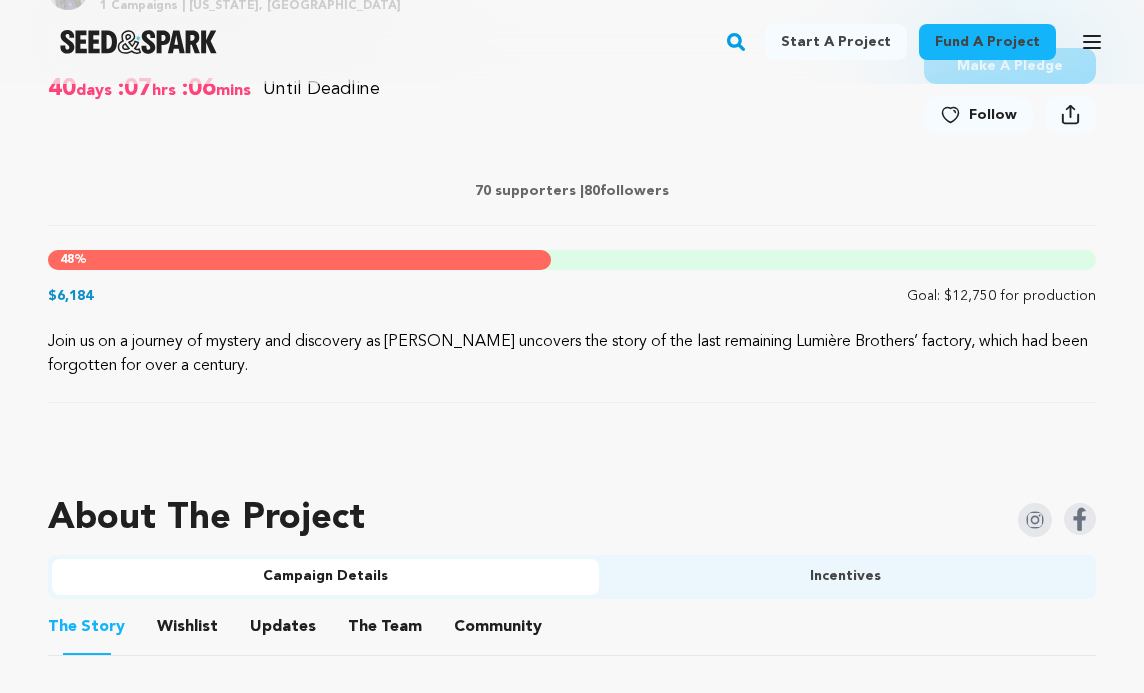 click on "Follow" at bounding box center (993, 115) 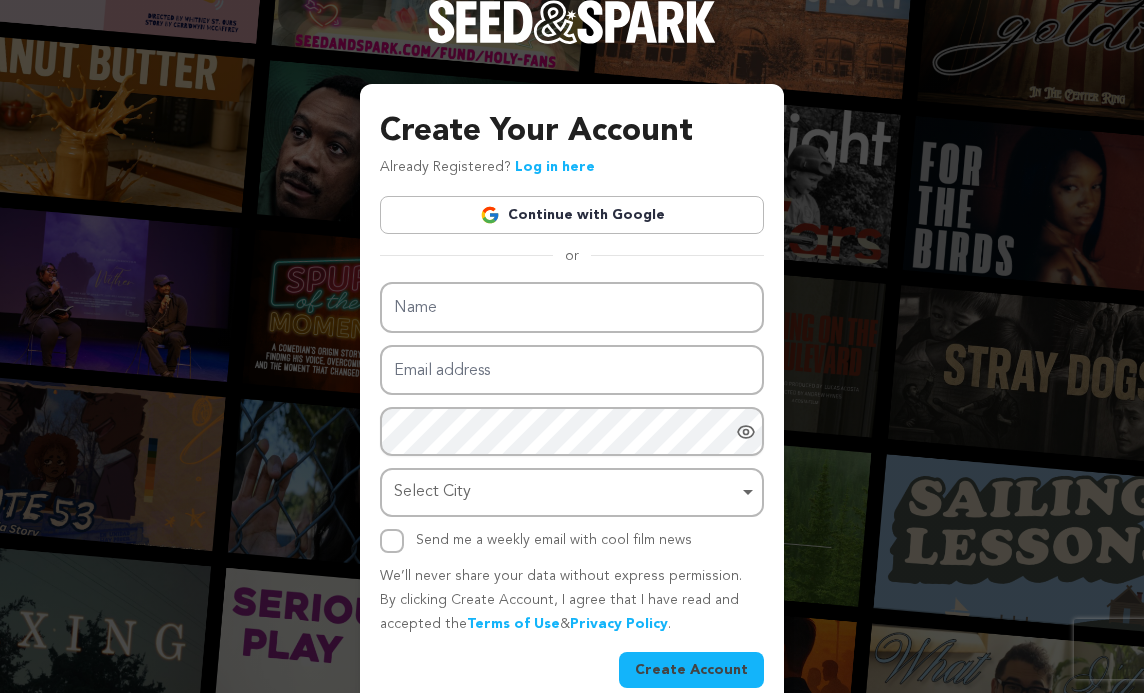 scroll, scrollTop: 0, scrollLeft: 0, axis: both 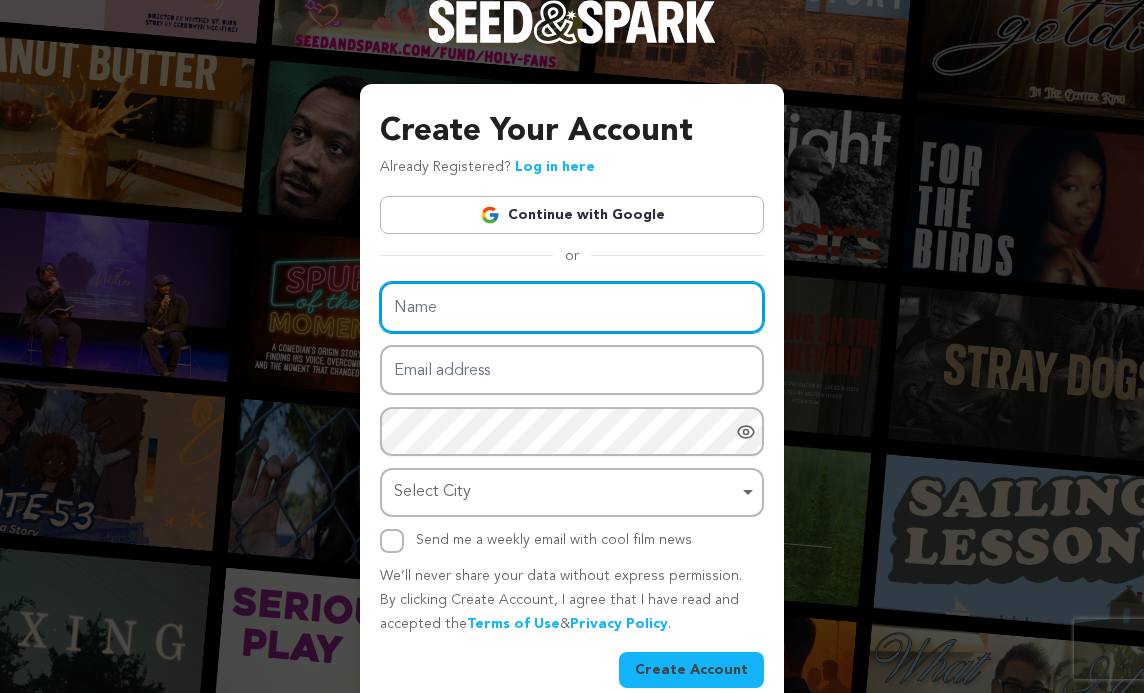 click on "Name" at bounding box center (572, 307) 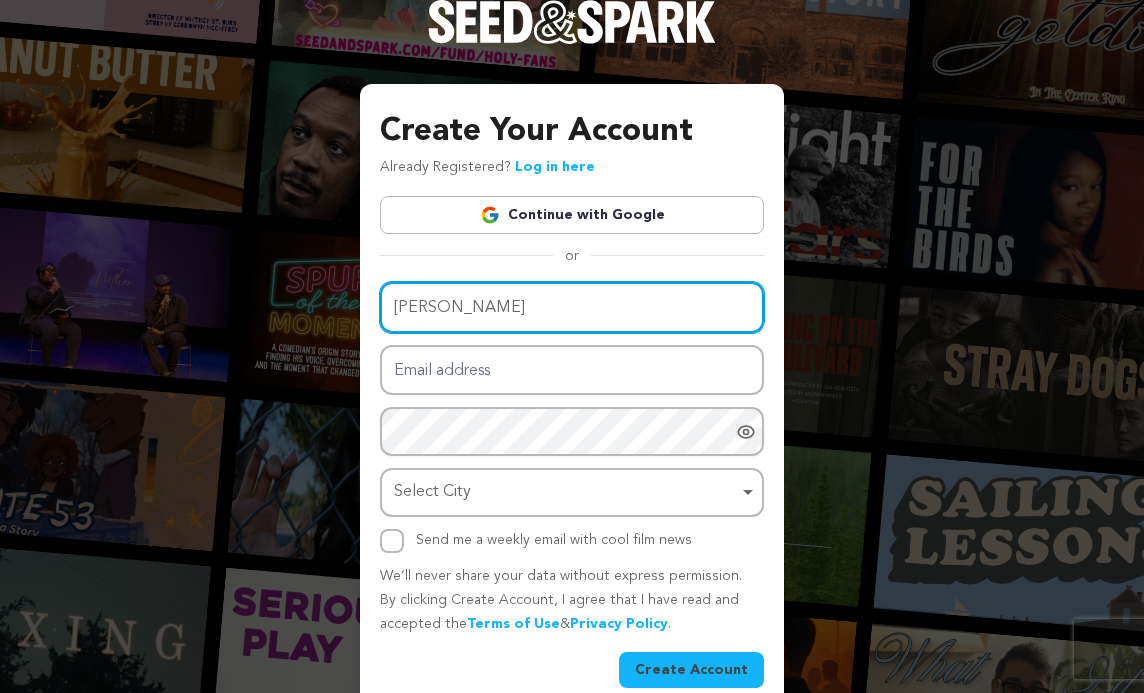 click on "Fran toddard" at bounding box center (572, 307) 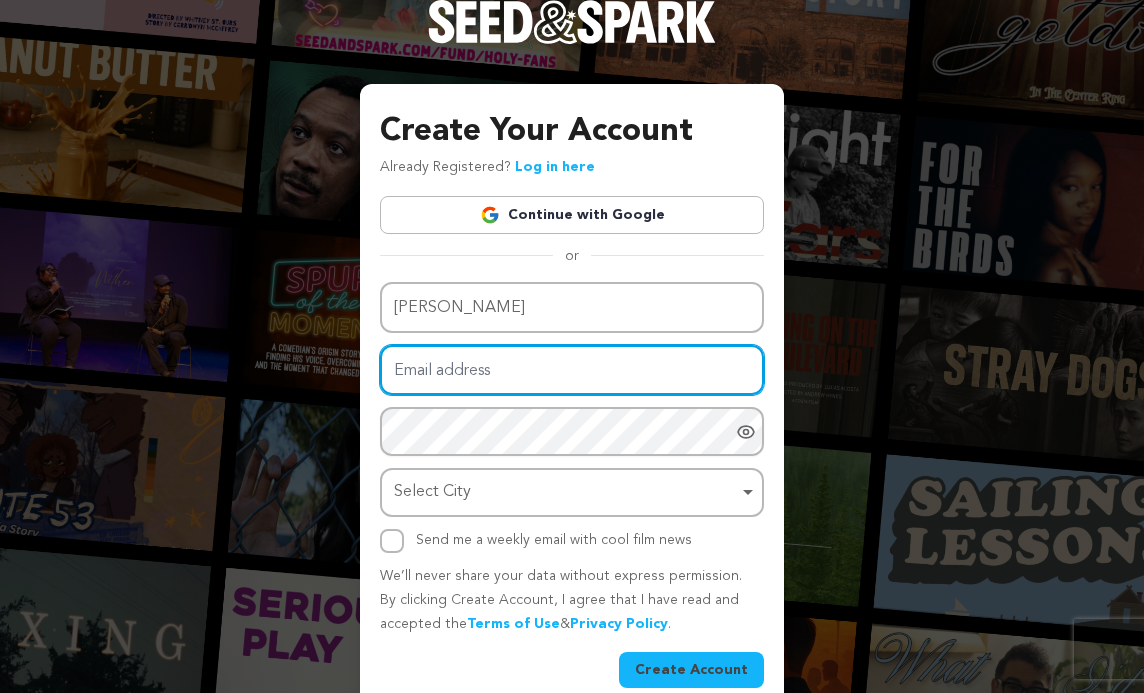 click on "Email address" at bounding box center [572, 370] 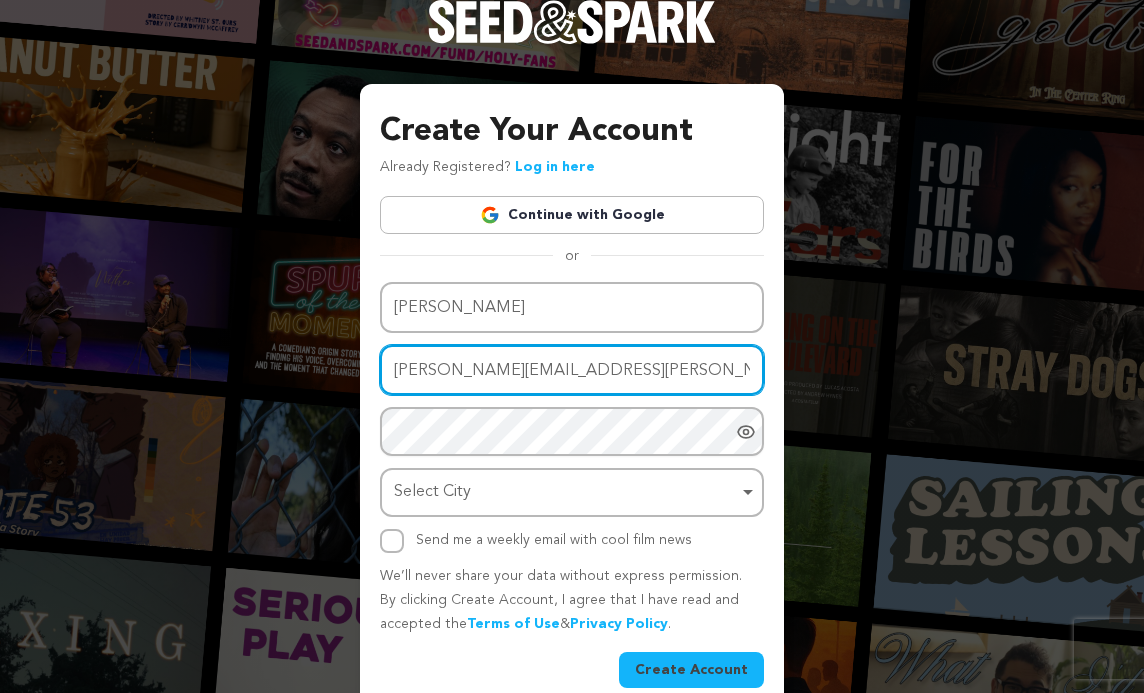 type on "fran.stoddard@gmail.com" 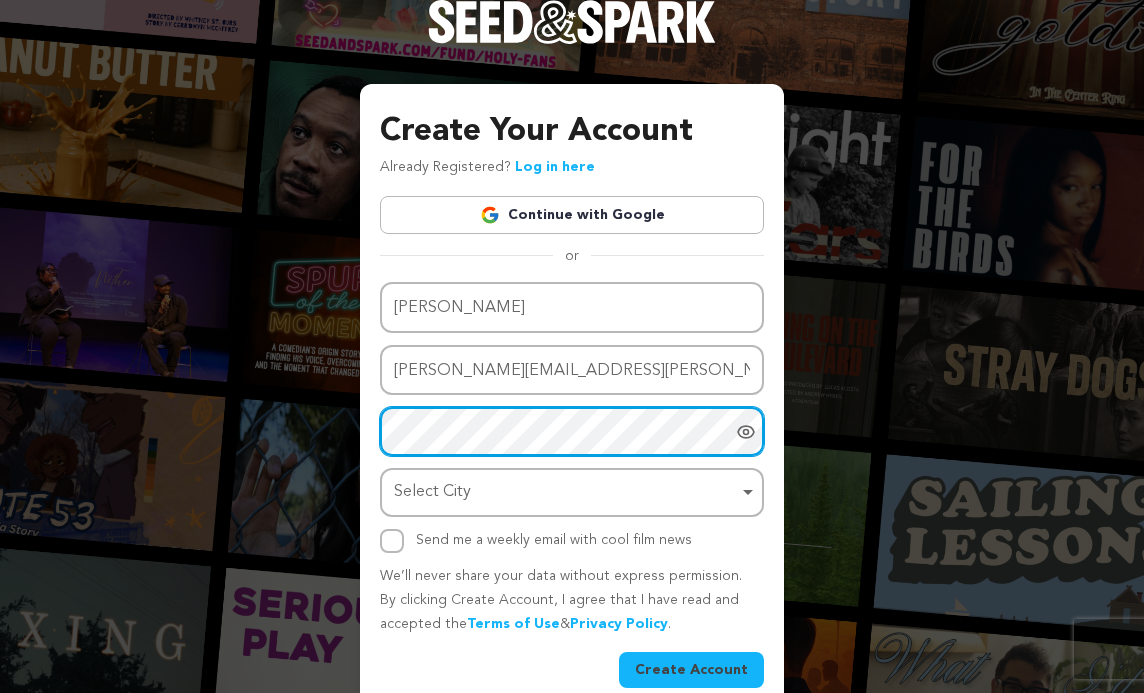 click on "Select City Remove item" at bounding box center [572, 492] 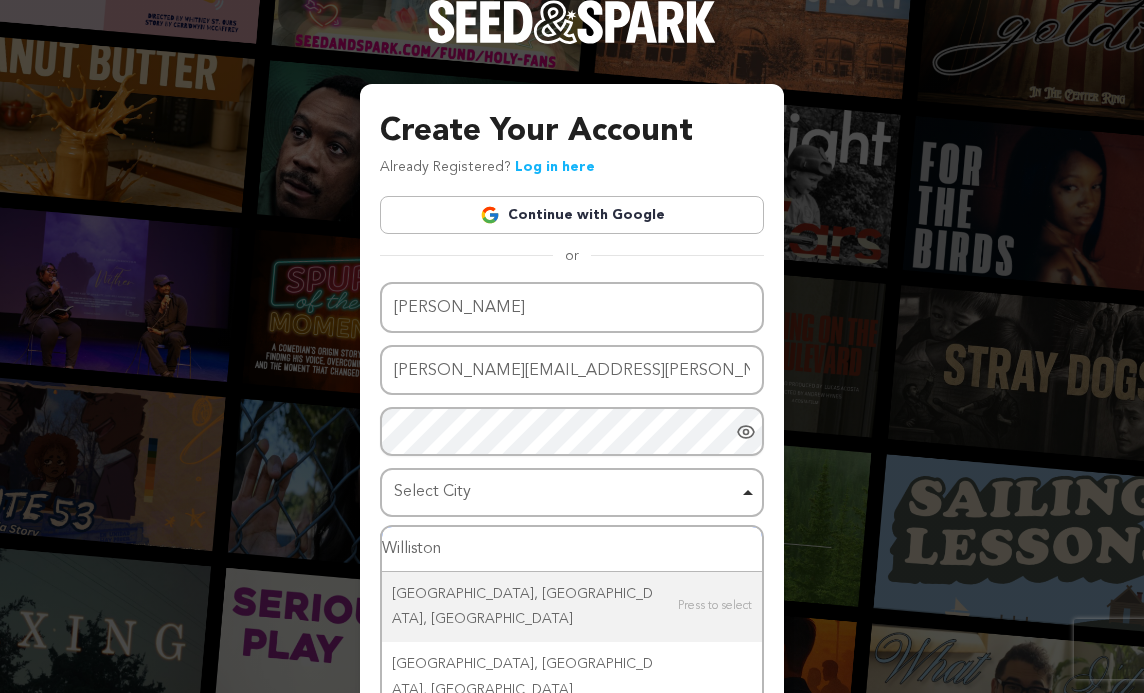 click on "Williston" at bounding box center (572, 549) 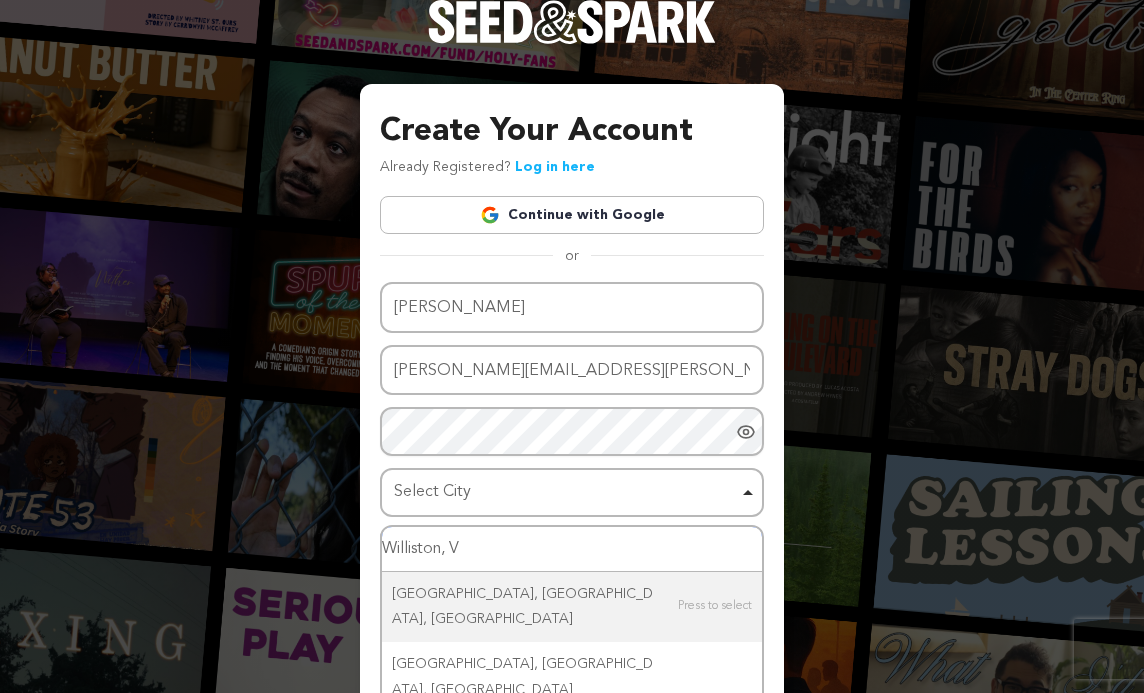 type on "Williston, VT" 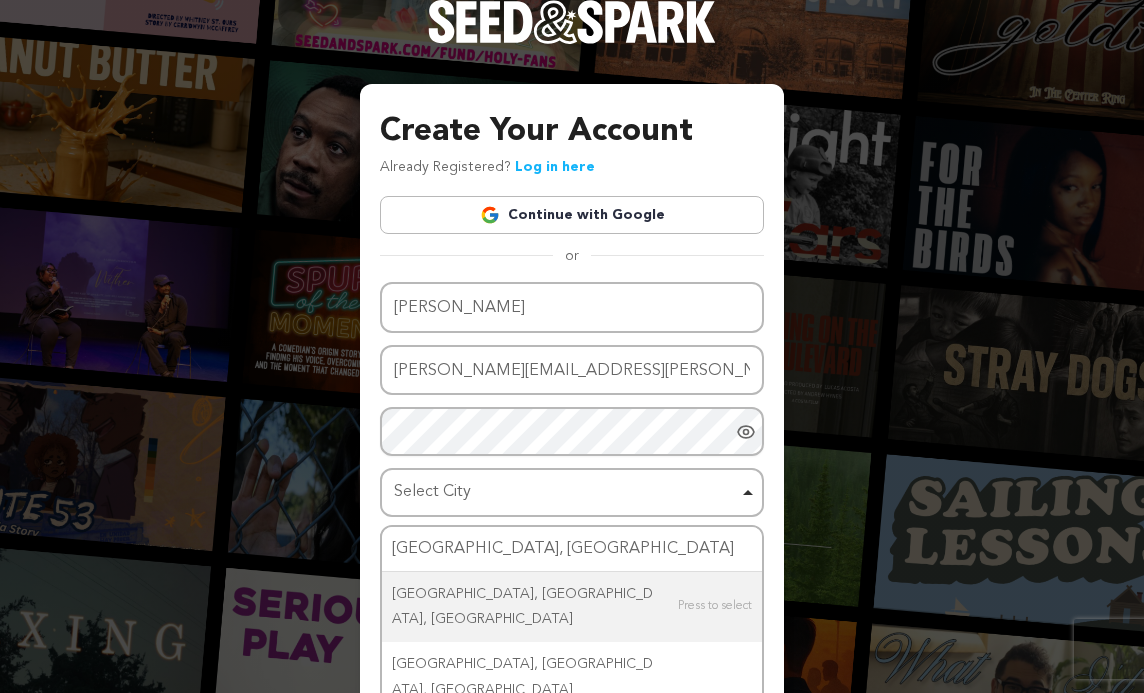 type 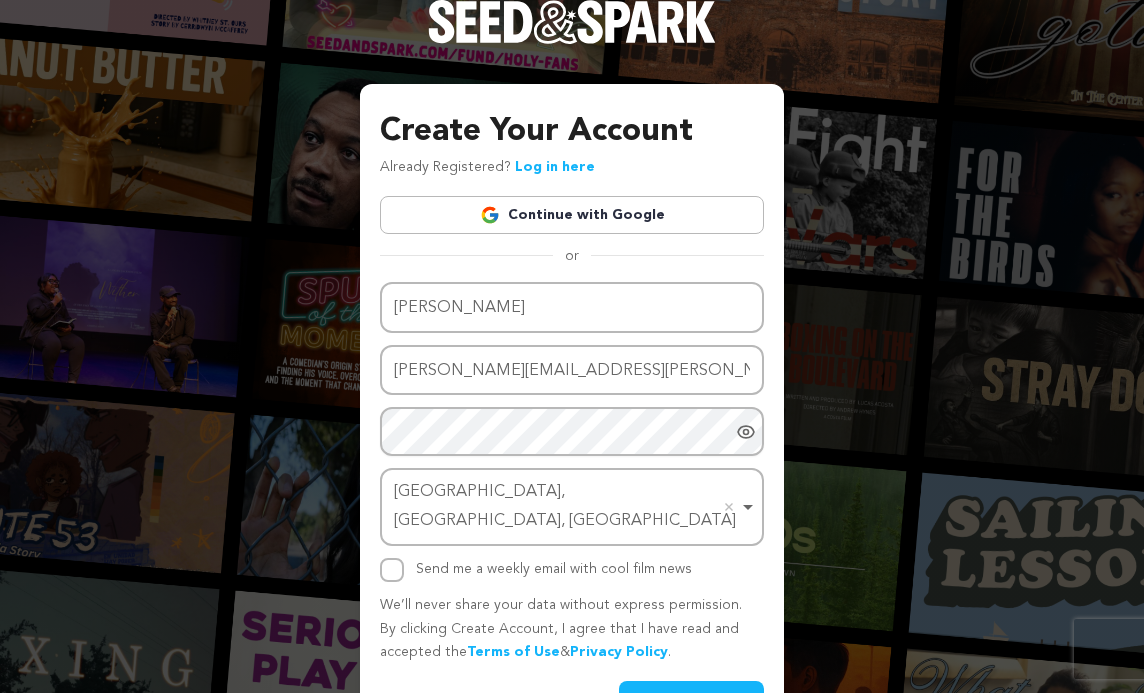 click 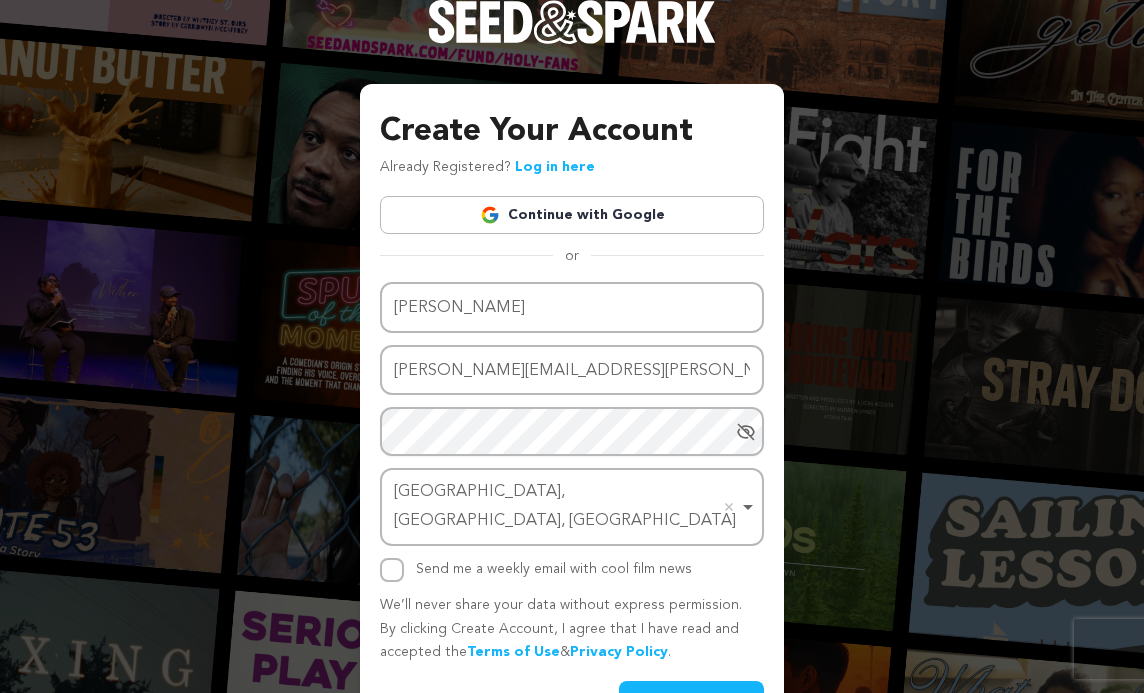 drag, startPoint x: 682, startPoint y: 663, endPoint x: 743, endPoint y: 430, distance: 240.85265 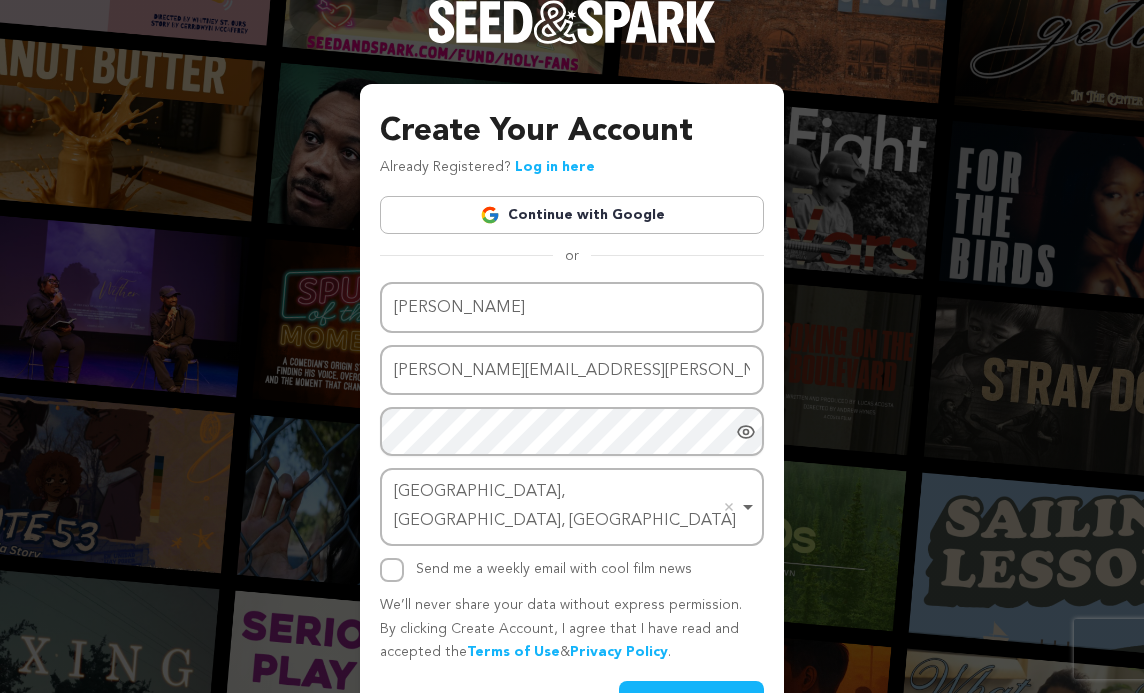 click on "Create Account" at bounding box center [691, 699] 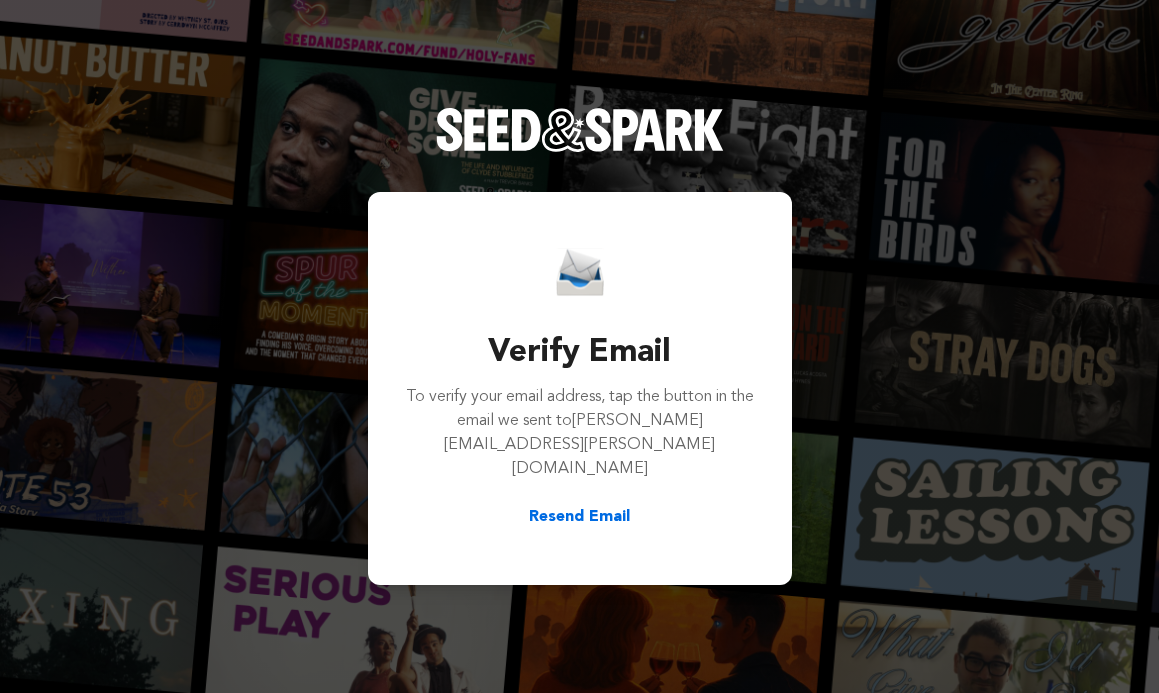 scroll, scrollTop: 0, scrollLeft: 0, axis: both 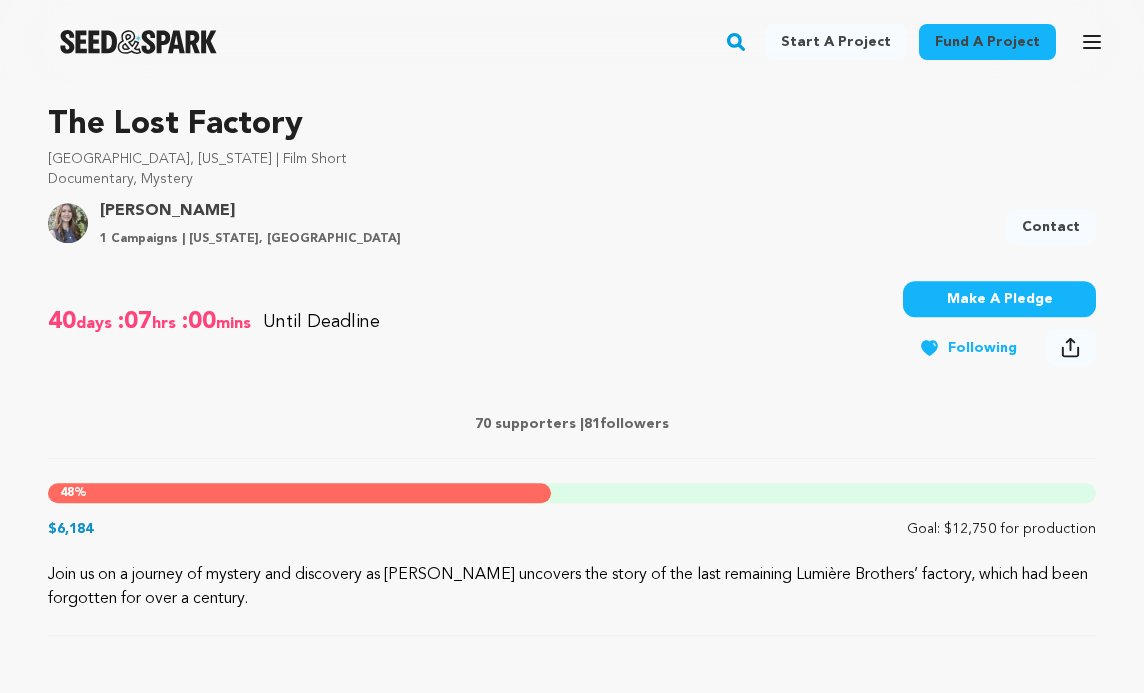 click on "Make A Pledge" at bounding box center (999, 299) 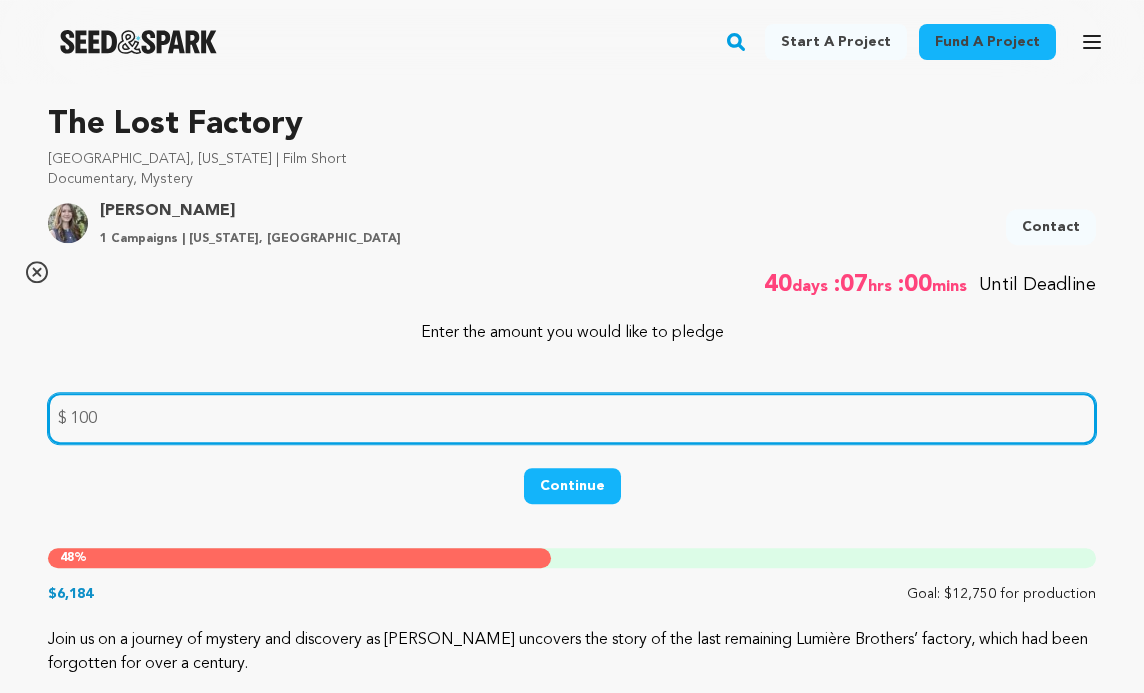 type on "100" 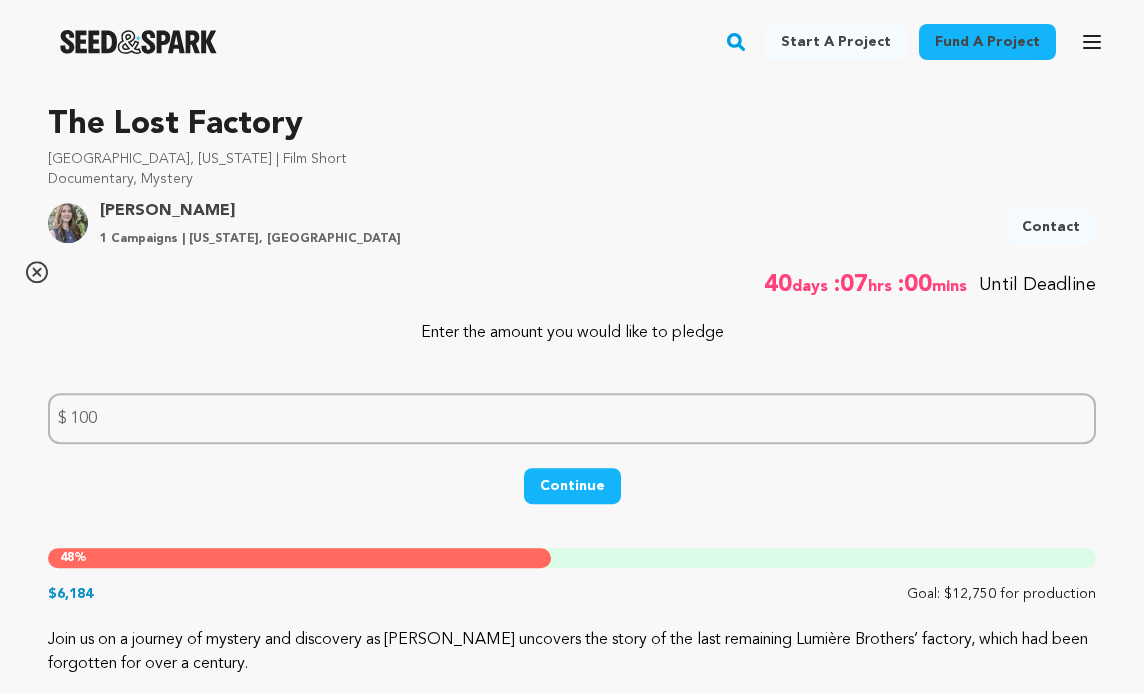 click on "Continue" at bounding box center [572, 486] 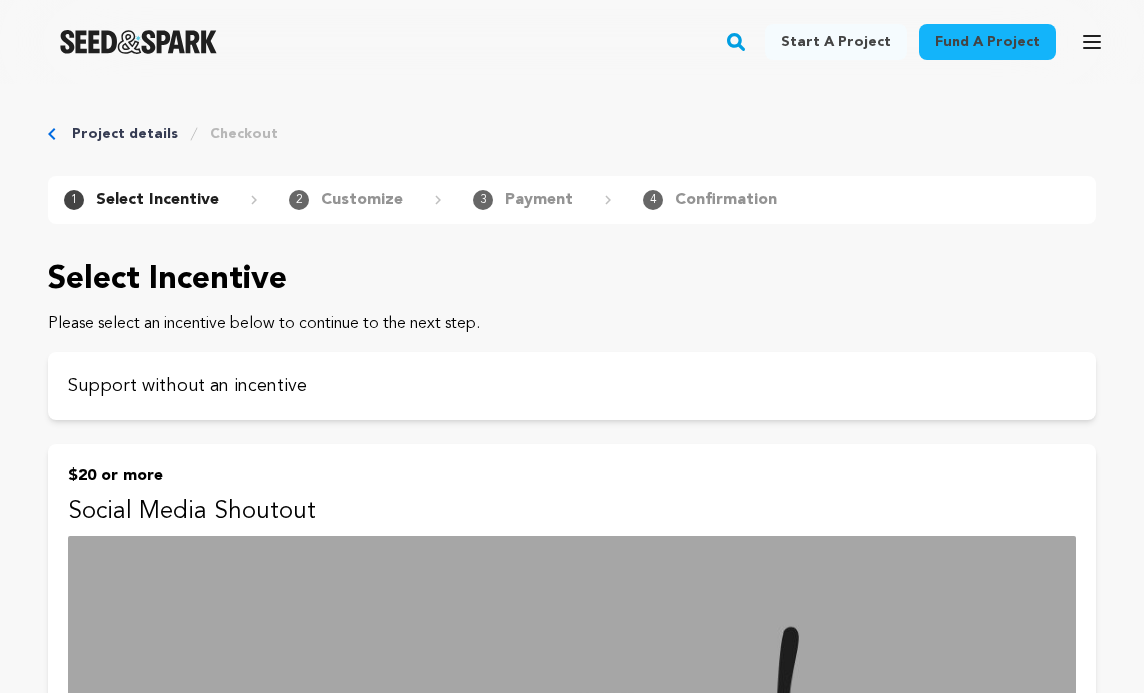 scroll, scrollTop: 0, scrollLeft: 0, axis: both 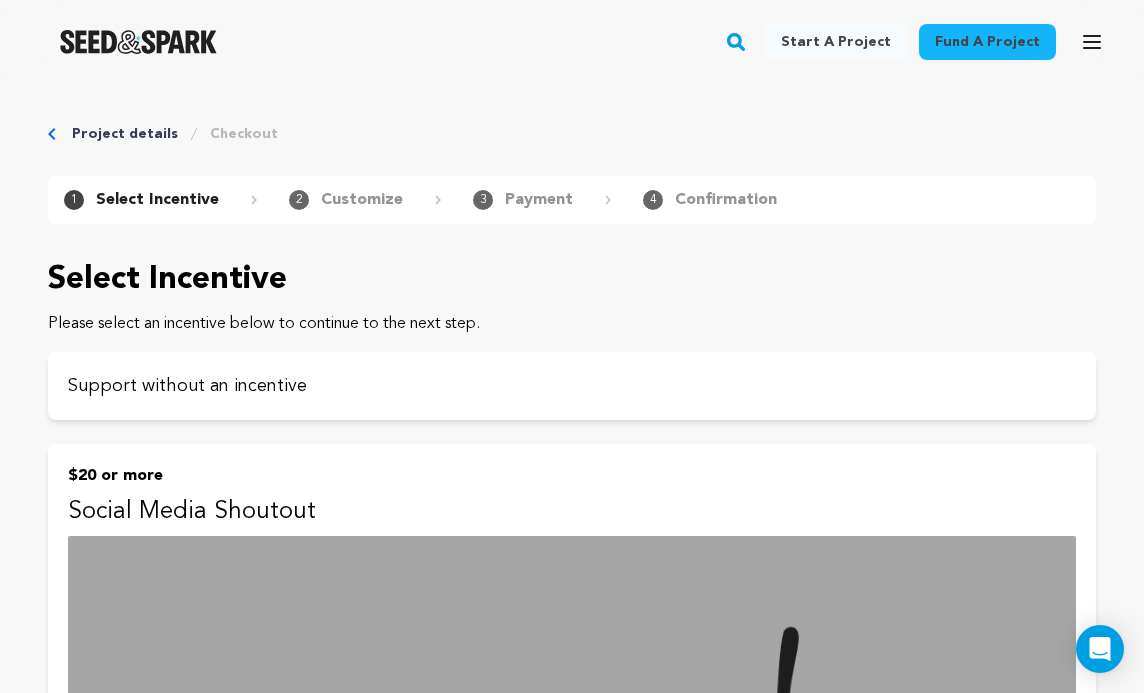 click on "$20
or more" at bounding box center (572, 476) 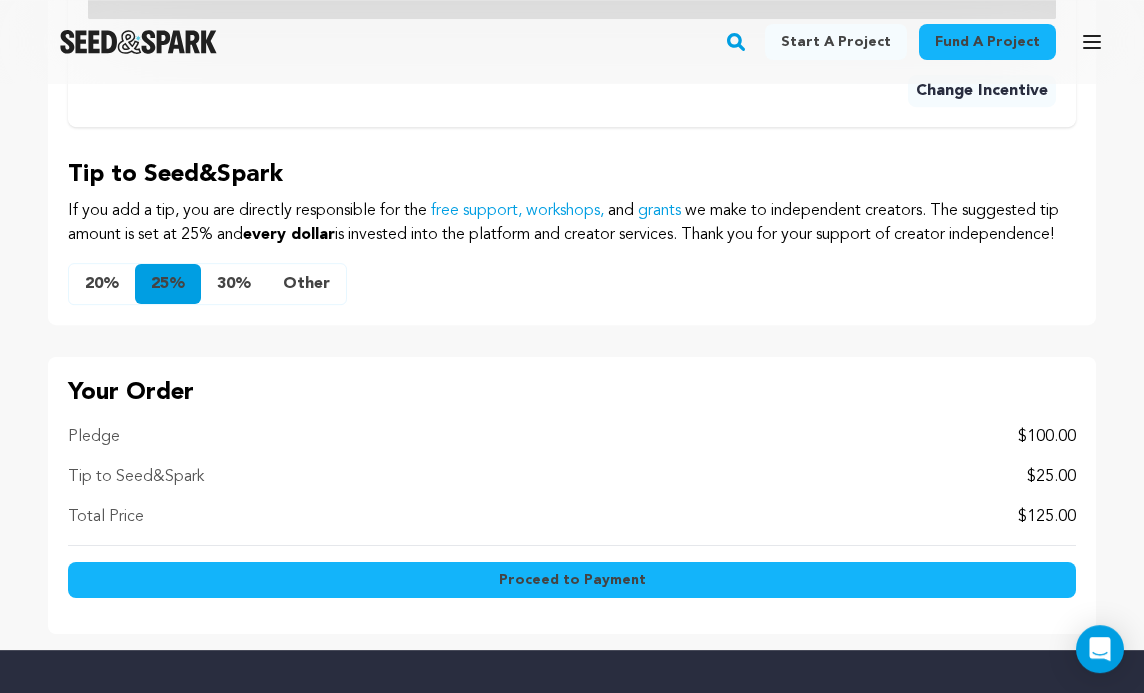 scroll, scrollTop: 2193, scrollLeft: 0, axis: vertical 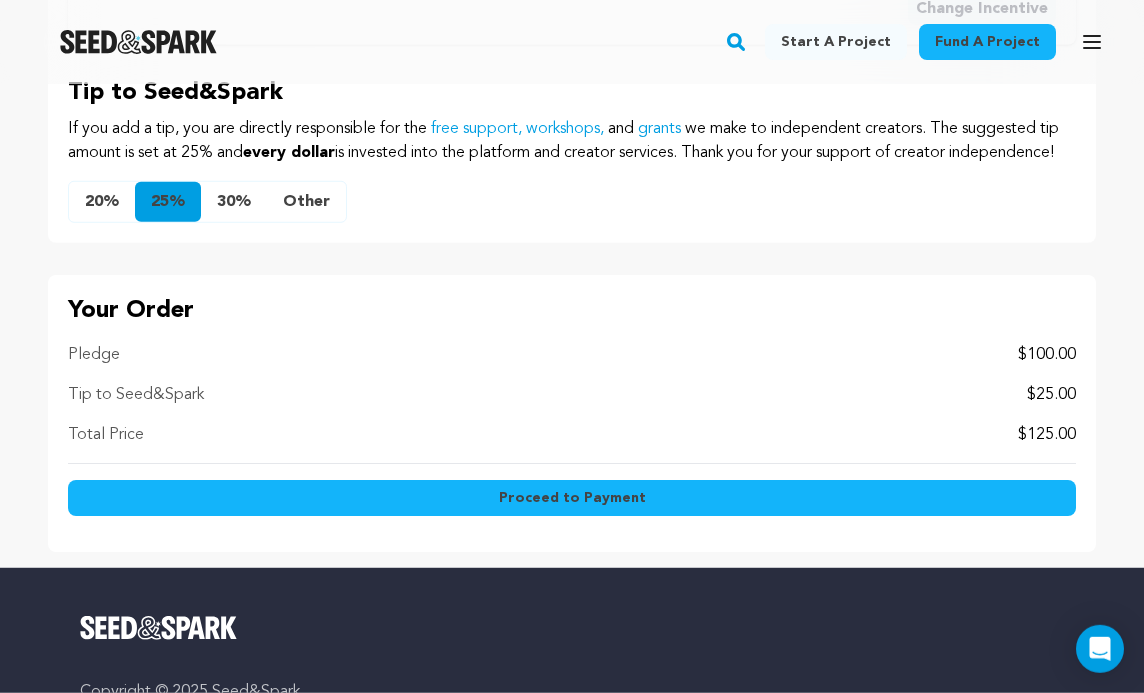 click on "20%" at bounding box center [102, 202] 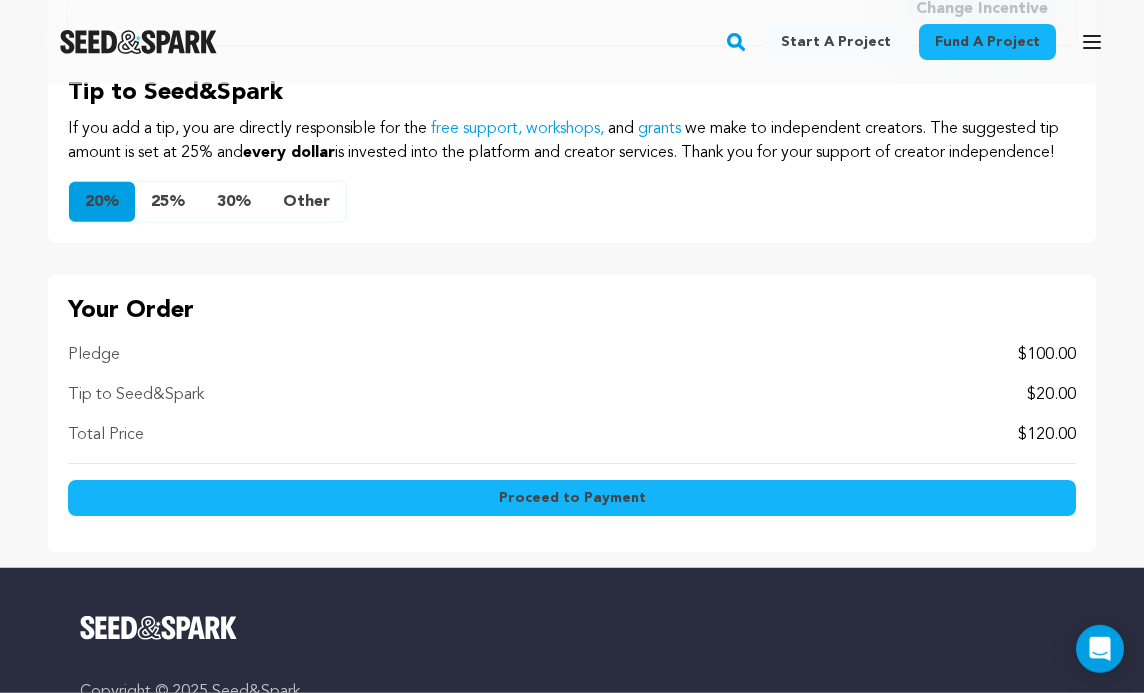 click on "Proceed to Payment" at bounding box center (572, 498) 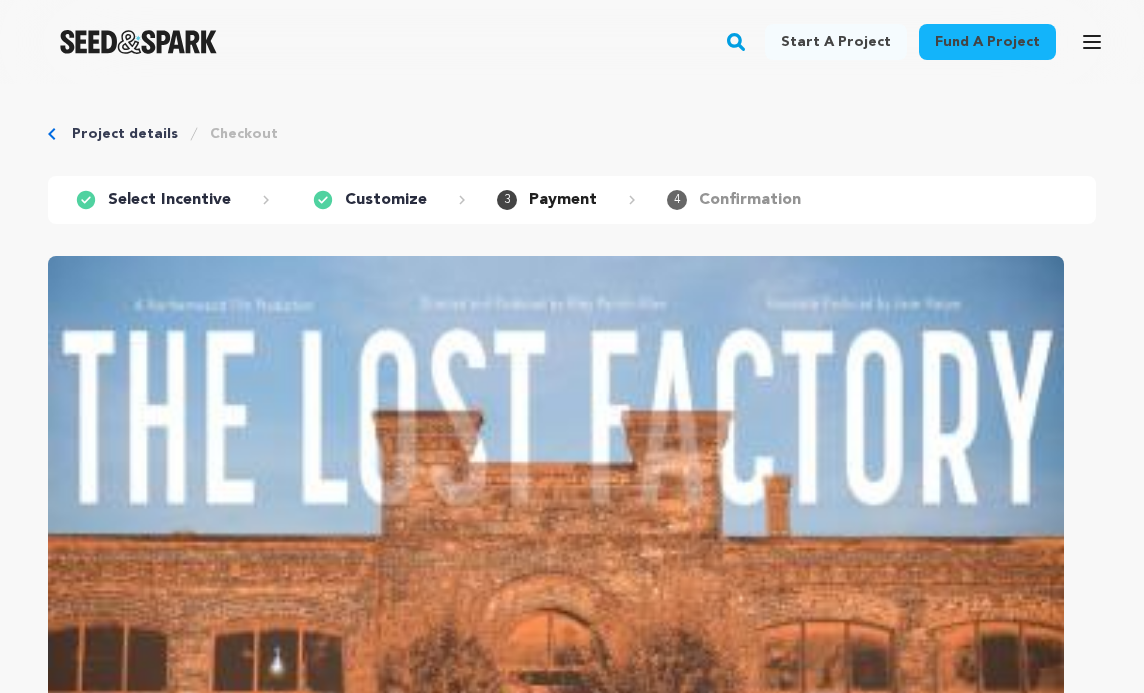 scroll, scrollTop: 0, scrollLeft: 0, axis: both 